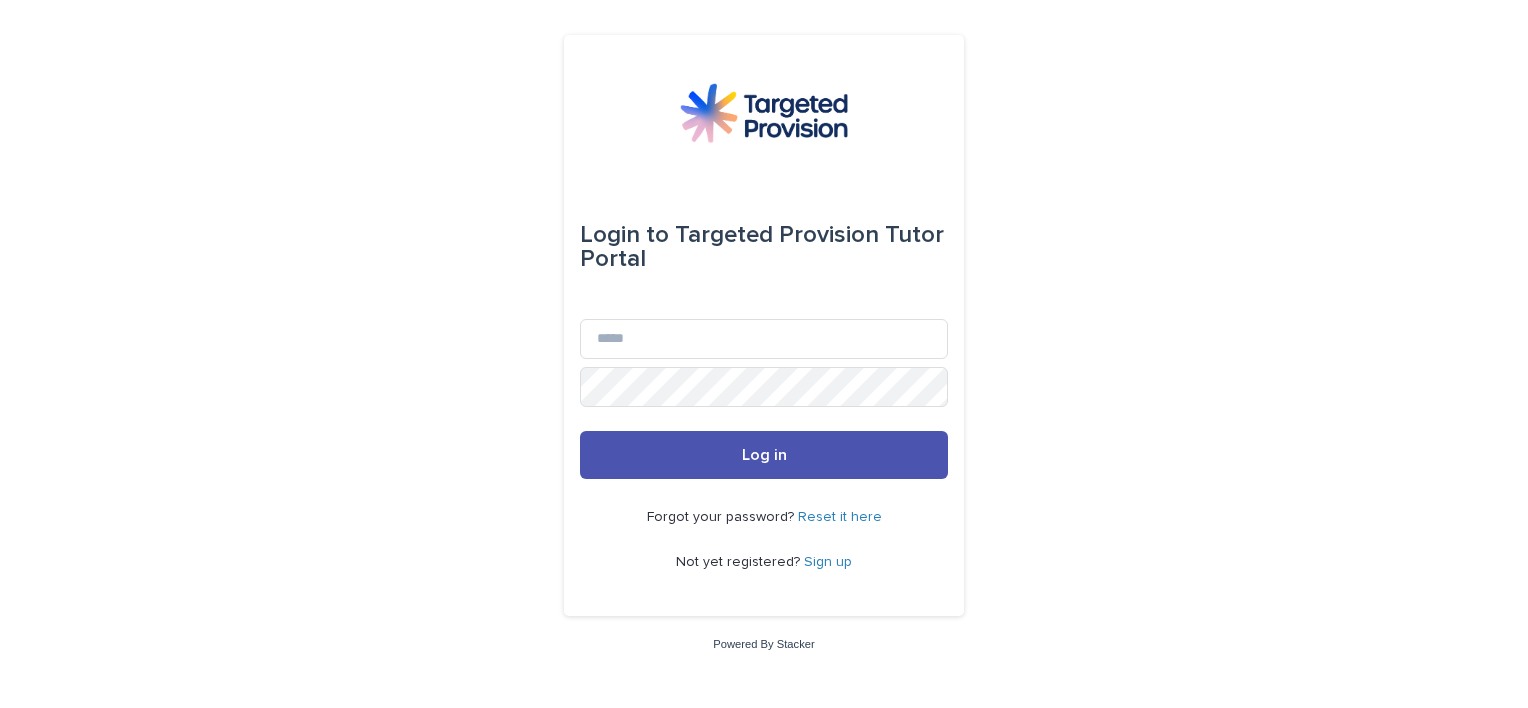 scroll, scrollTop: 0, scrollLeft: 0, axis: both 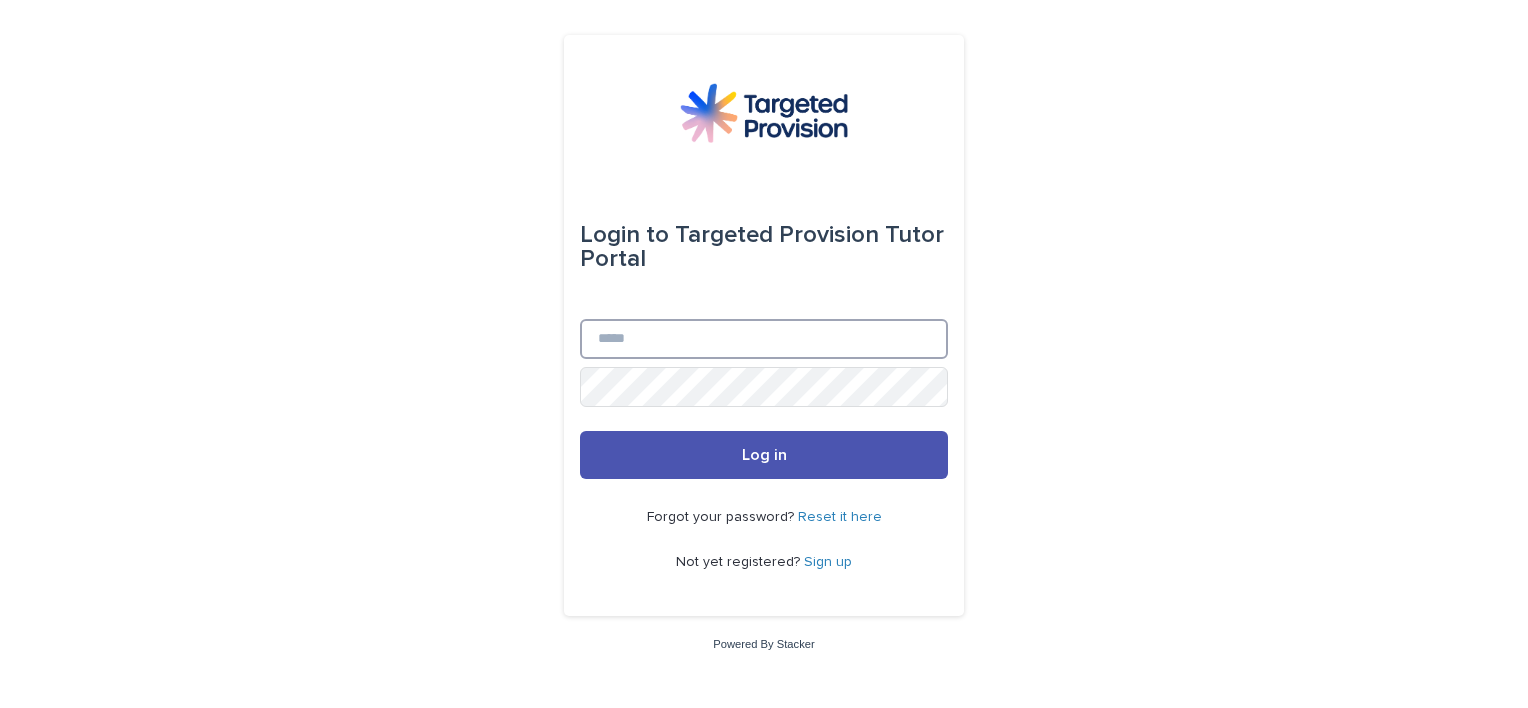 click on "Email" at bounding box center (764, 339) 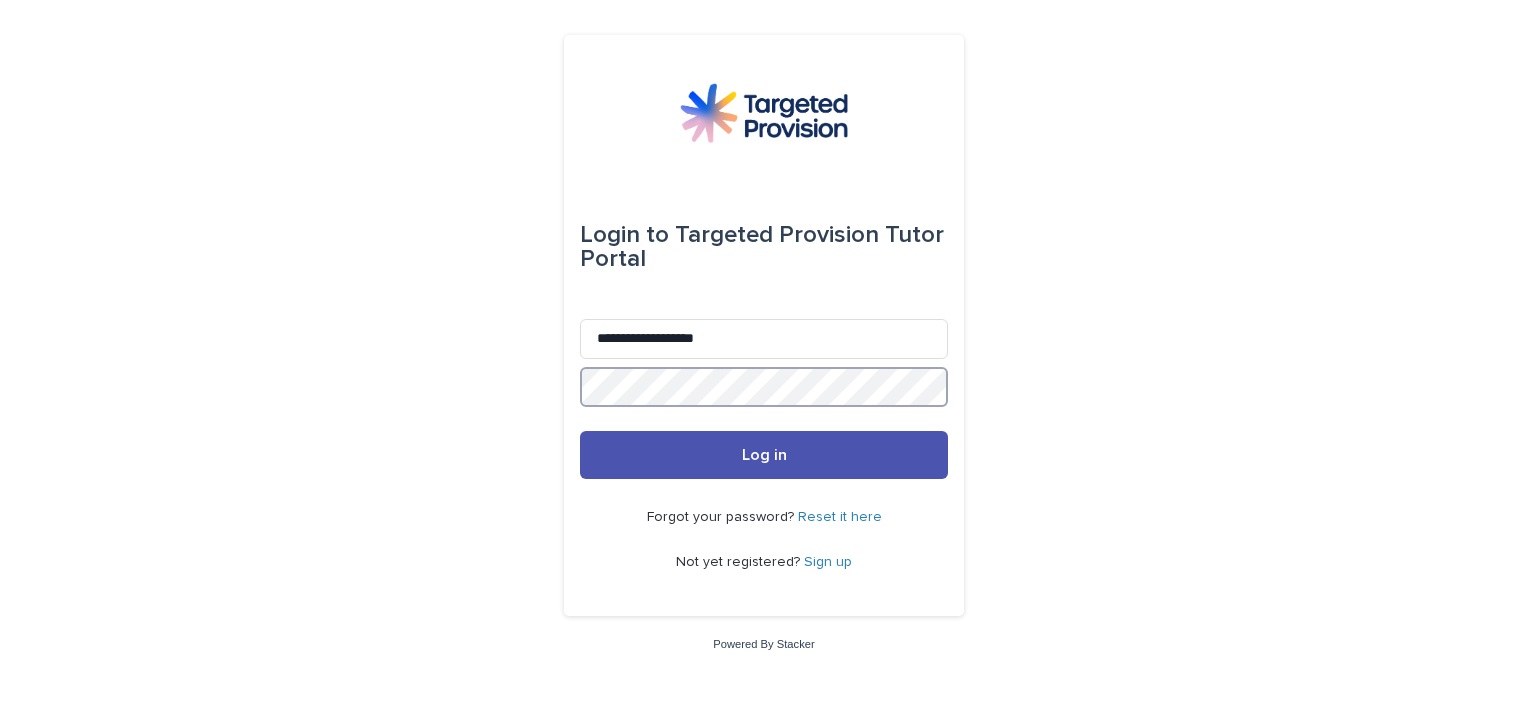 click on "Log in" at bounding box center (764, 455) 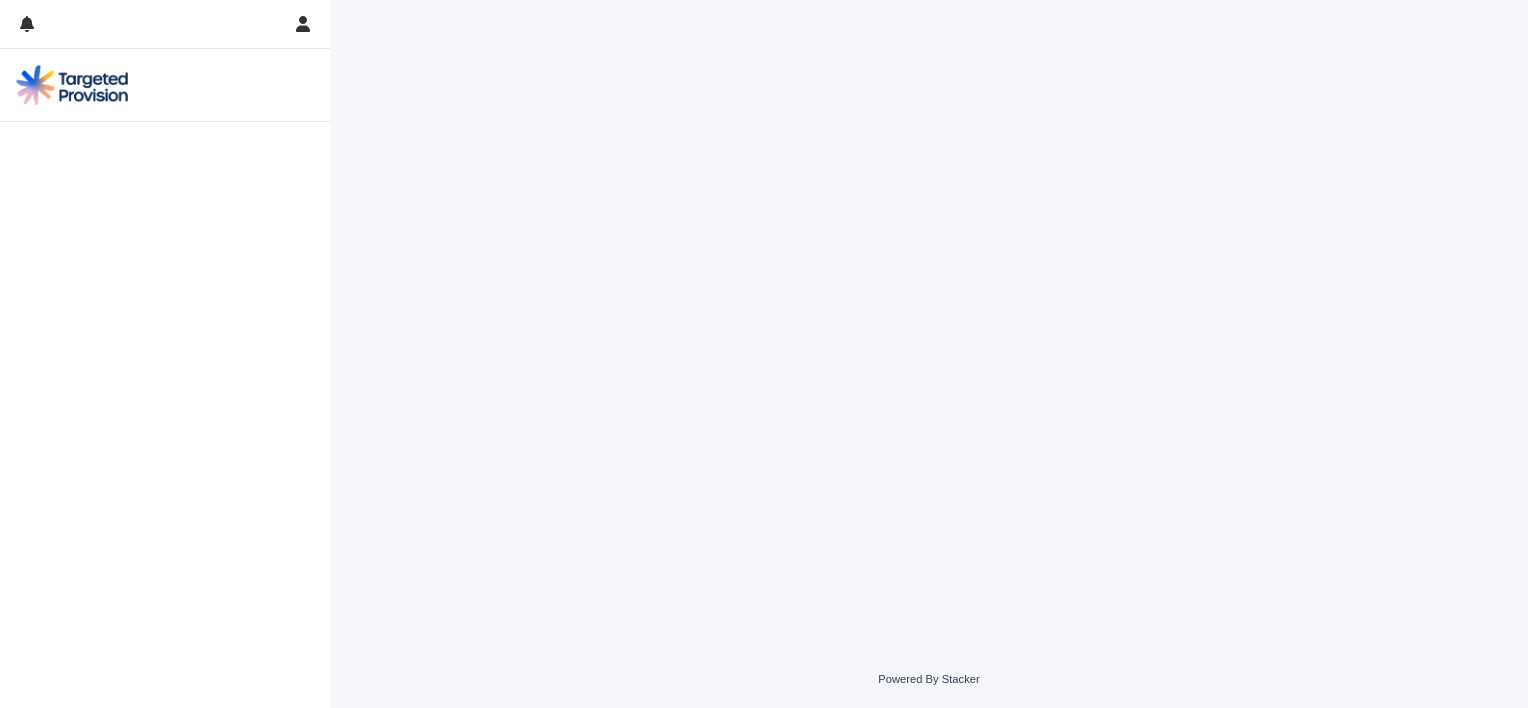 scroll, scrollTop: 0, scrollLeft: 0, axis: both 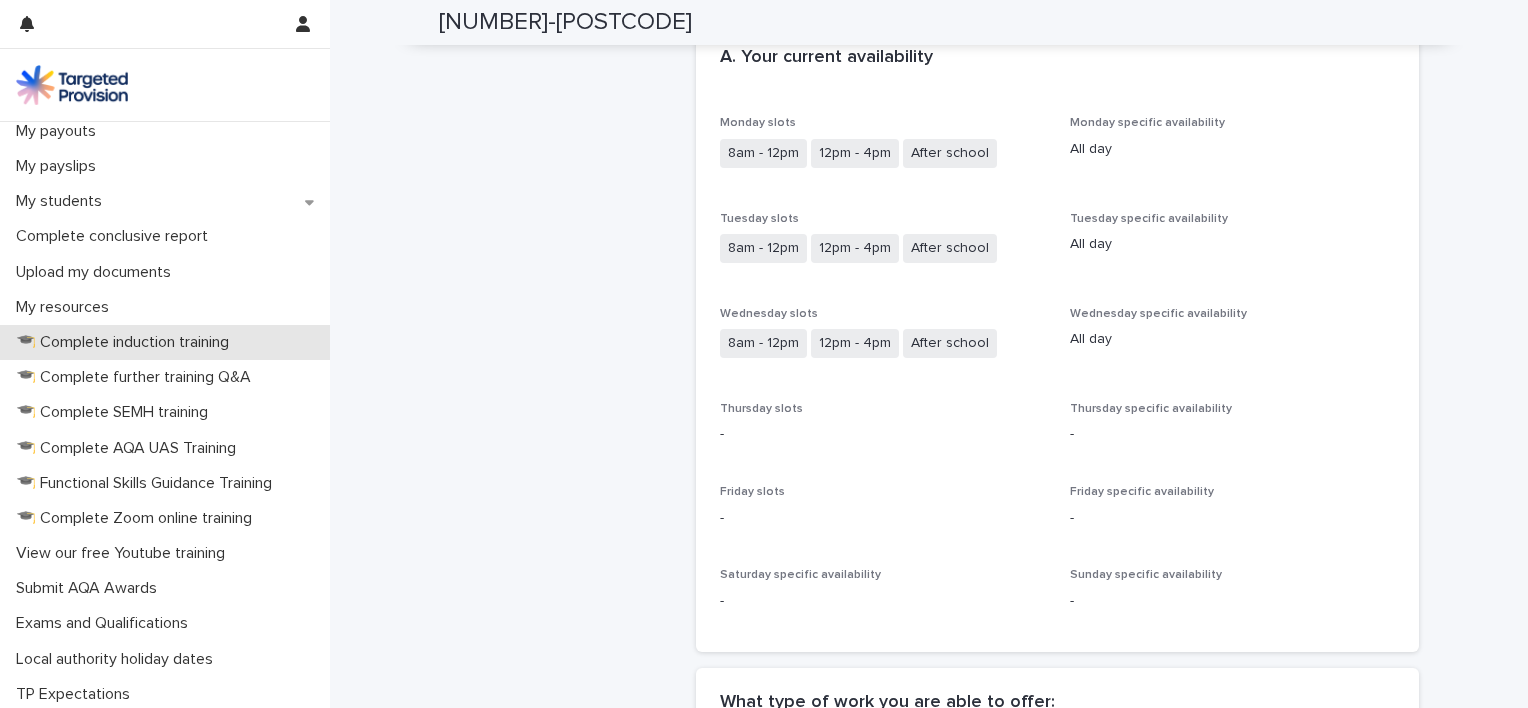click on "🎓 Complete induction training" at bounding box center [126, 342] 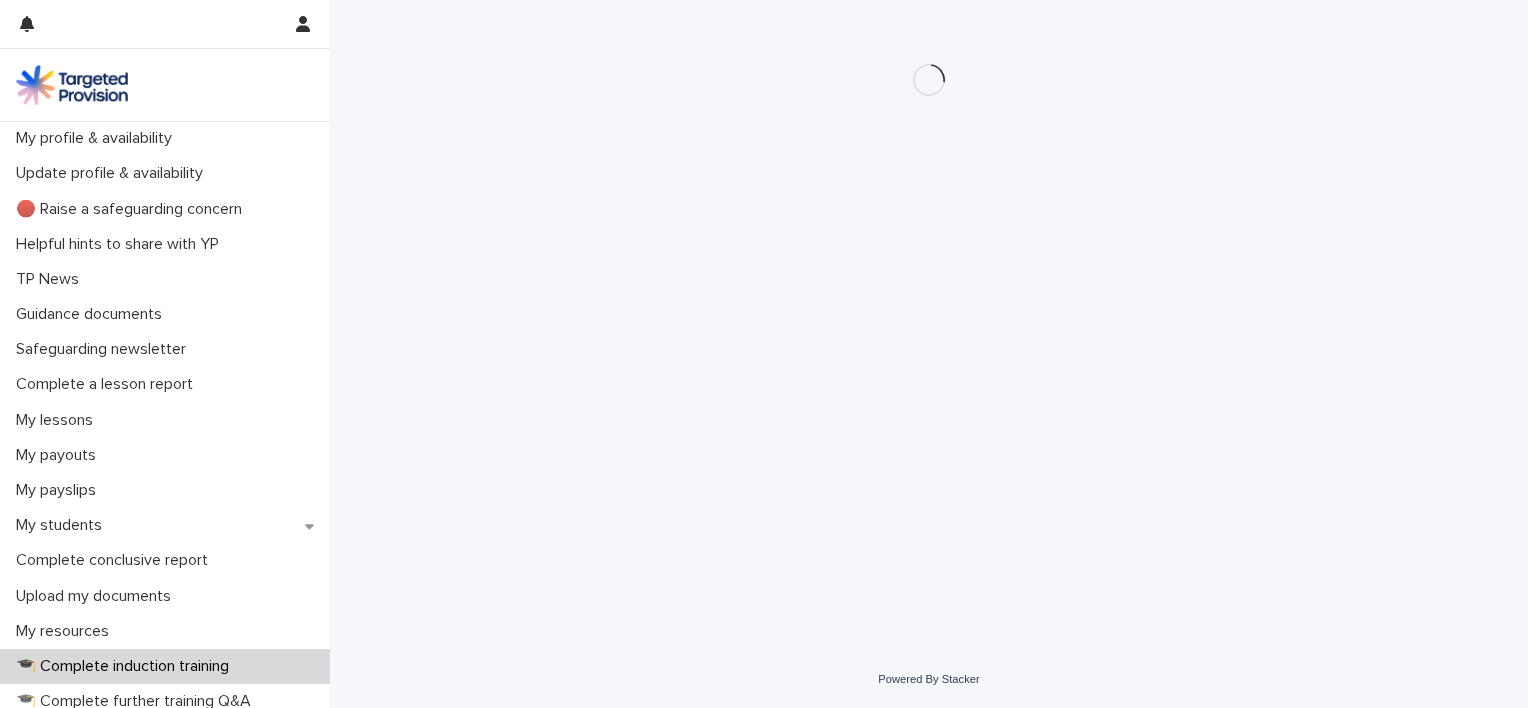 scroll, scrollTop: 0, scrollLeft: 0, axis: both 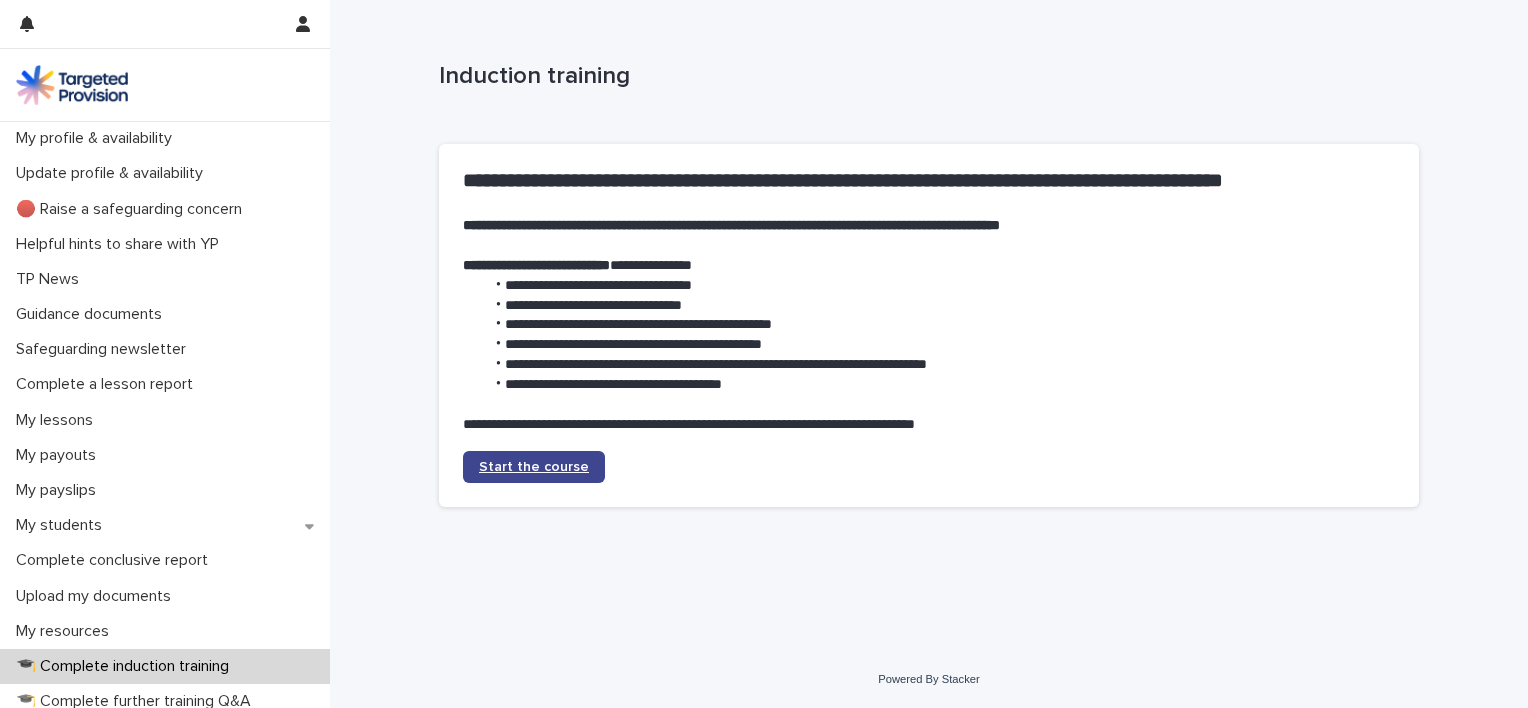 click on "Start the course" 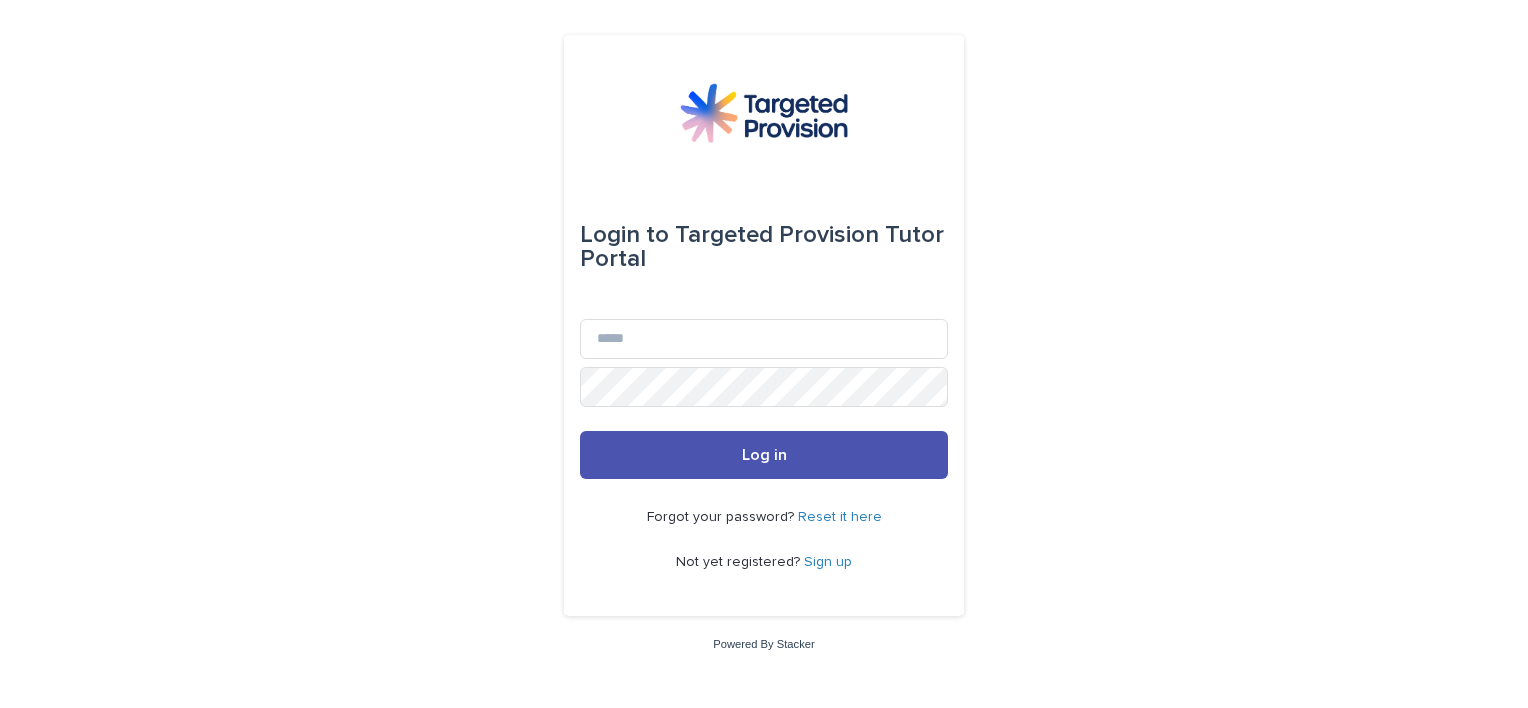 scroll, scrollTop: 0, scrollLeft: 0, axis: both 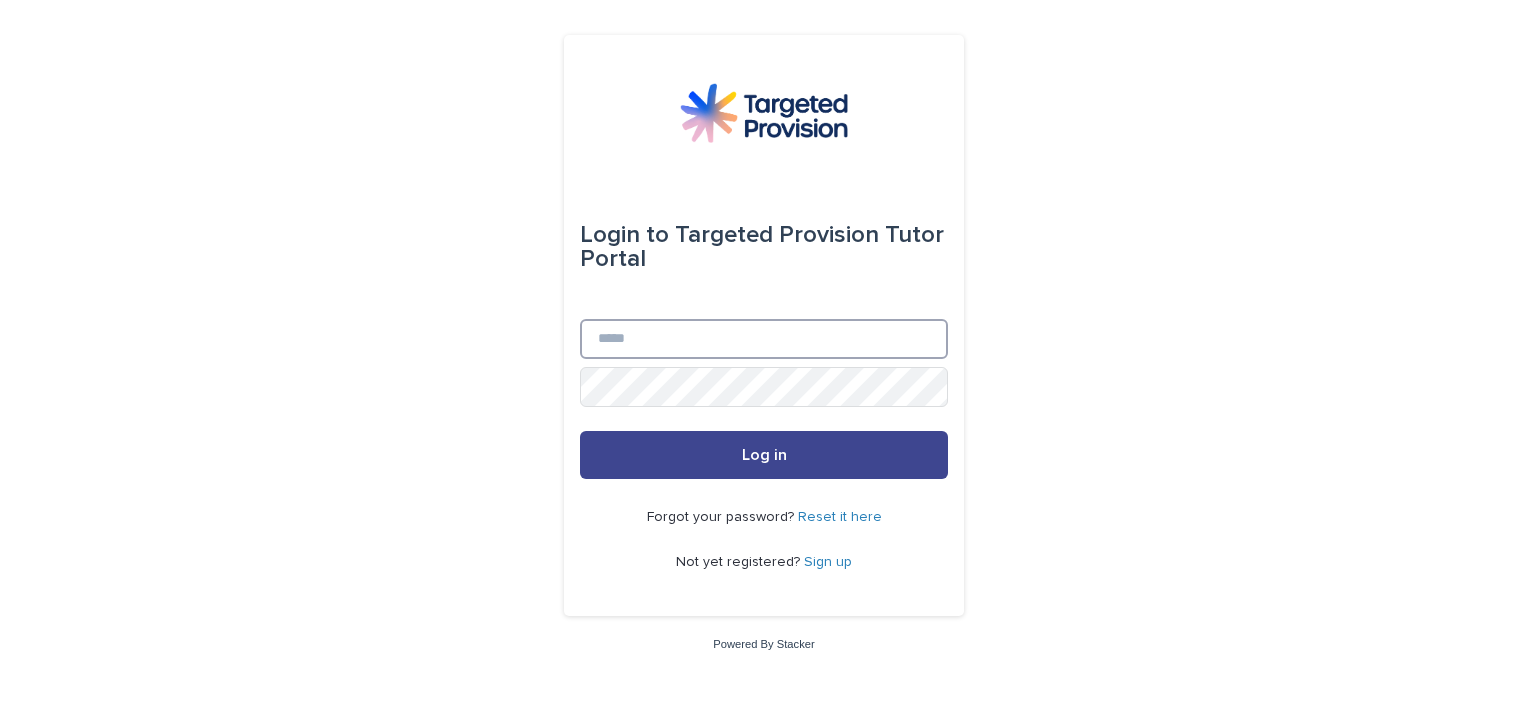 type on "**********" 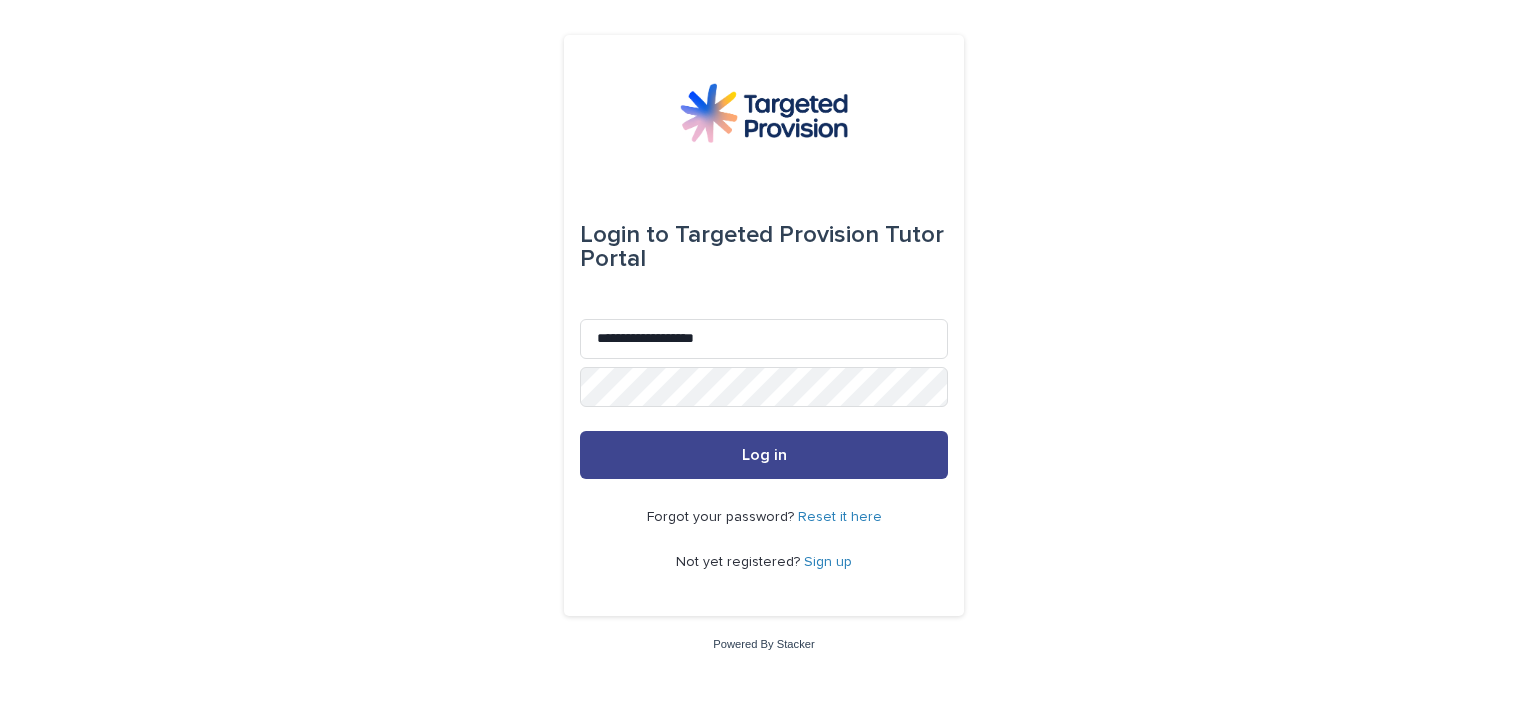 click on "Log in" at bounding box center (764, 455) 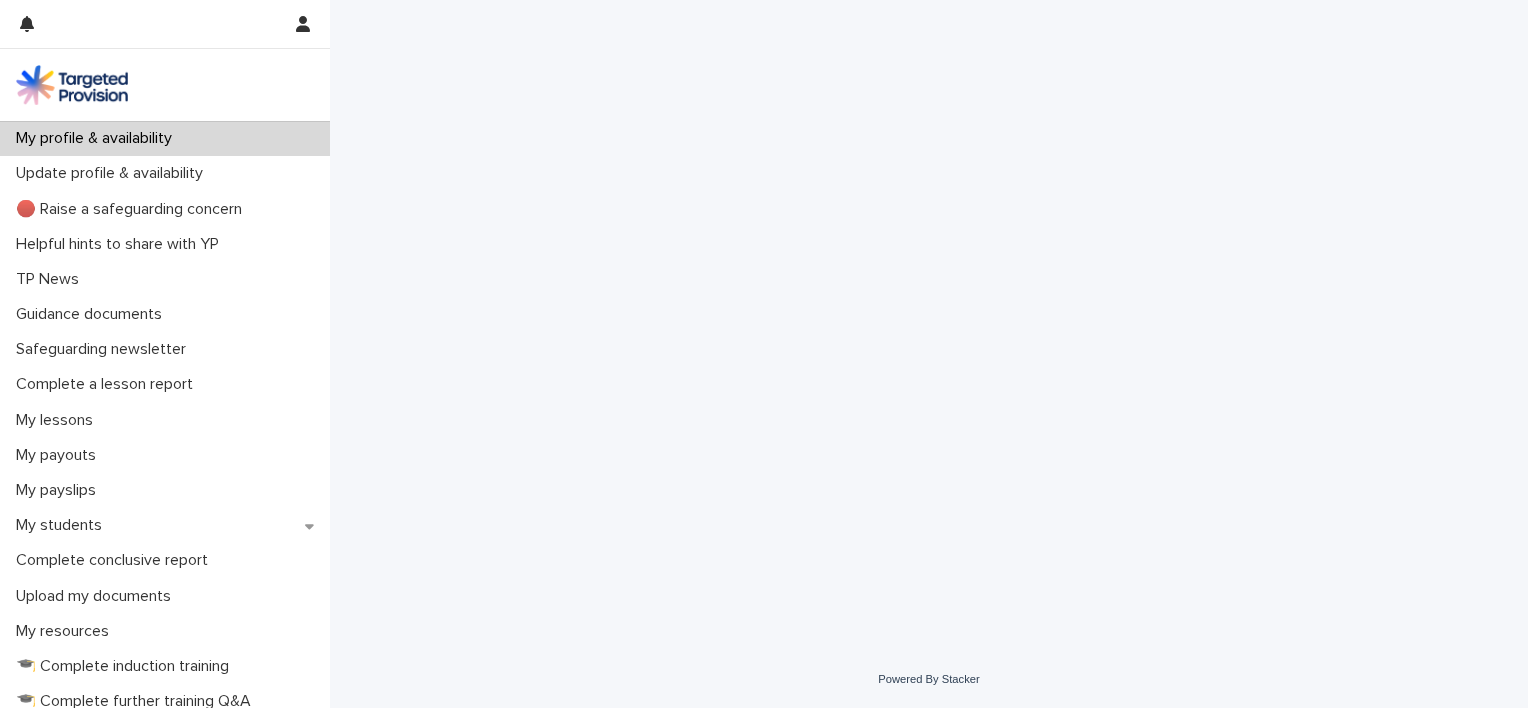 scroll, scrollTop: 0, scrollLeft: 0, axis: both 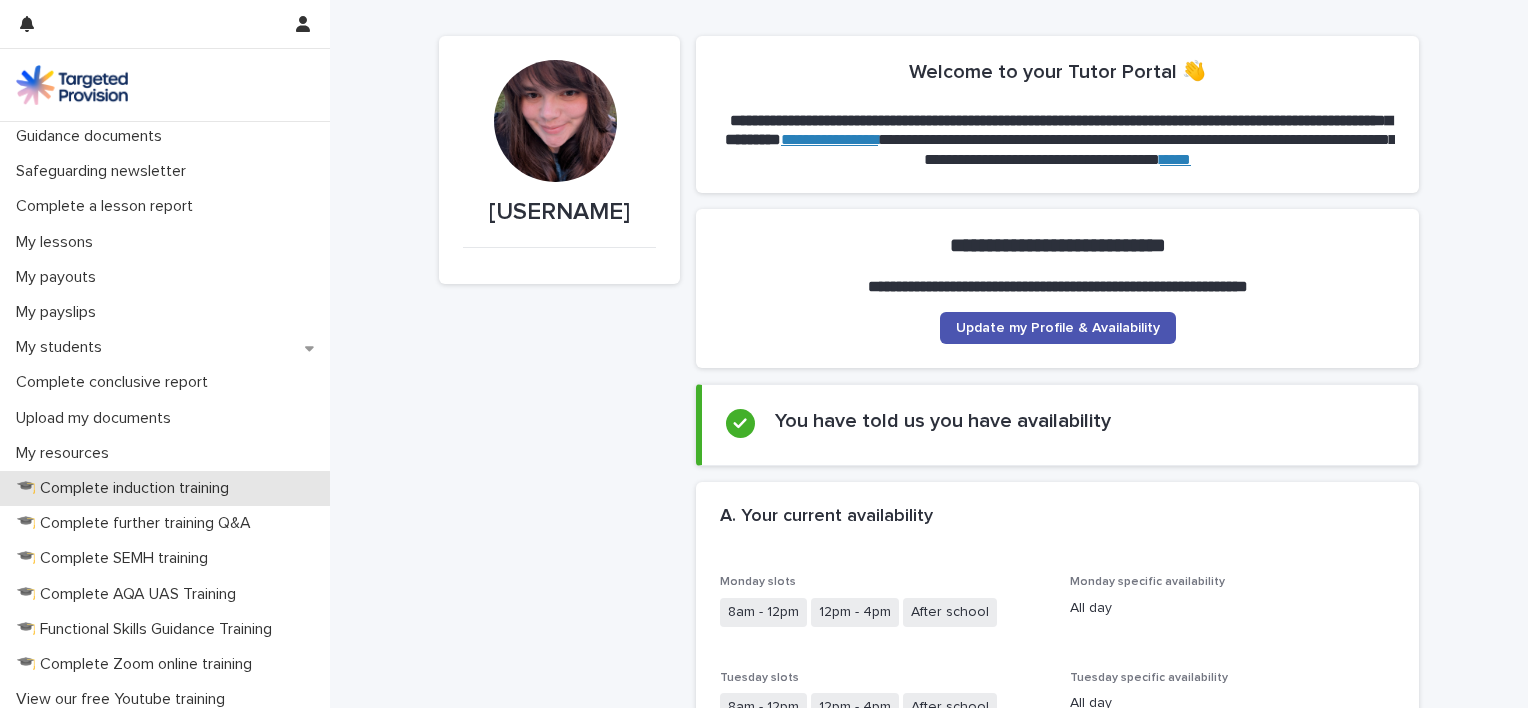 click on "🎓 Complete induction training" at bounding box center [126, 488] 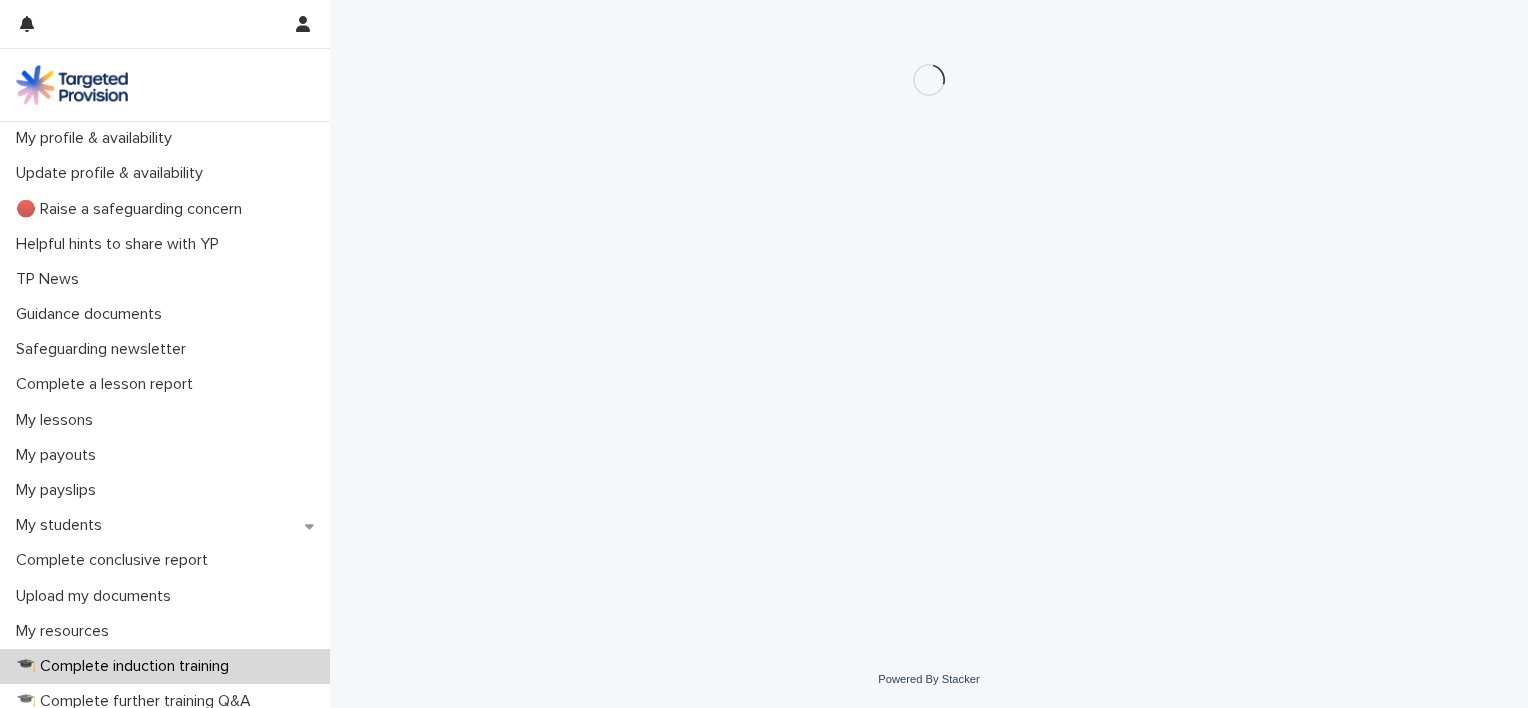 scroll, scrollTop: 0, scrollLeft: 0, axis: both 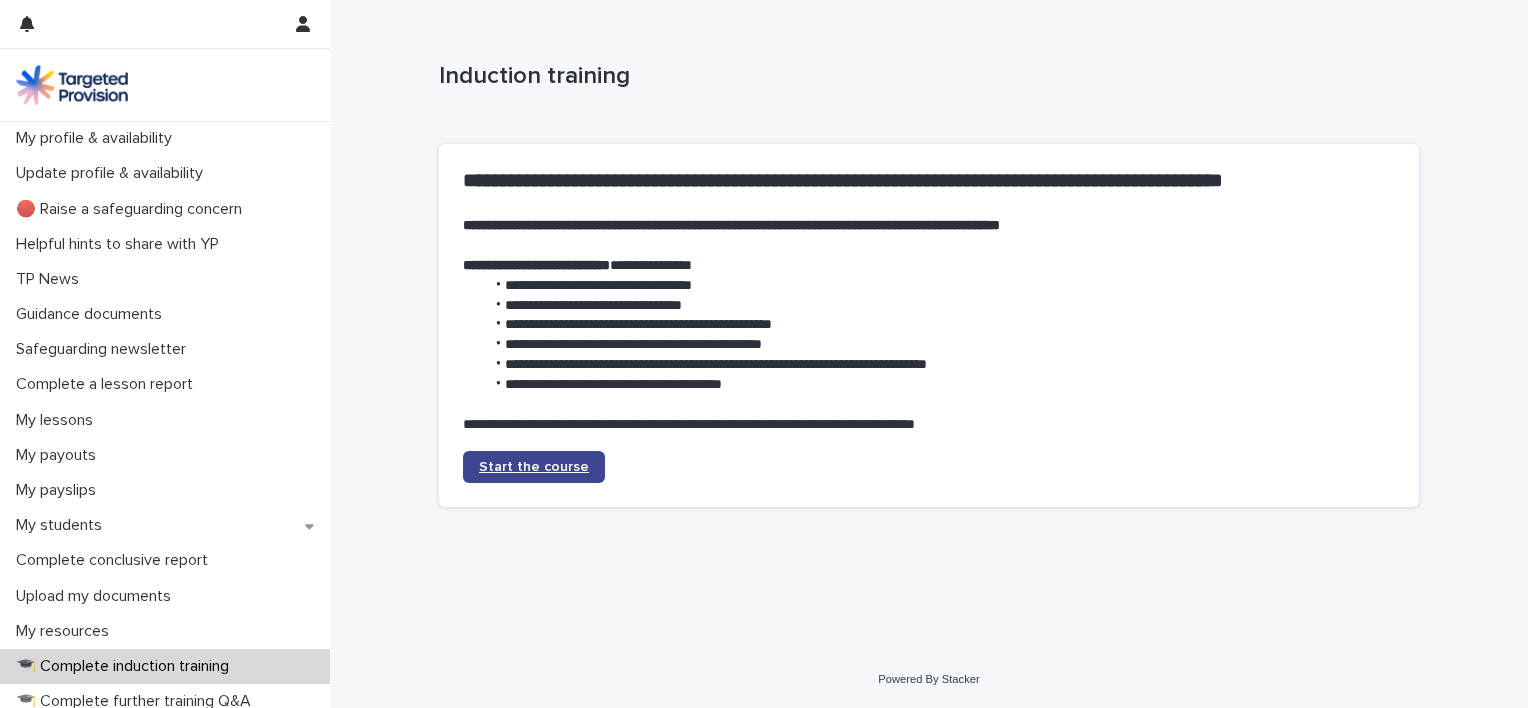 click on "Start the course" at bounding box center (534, 467) 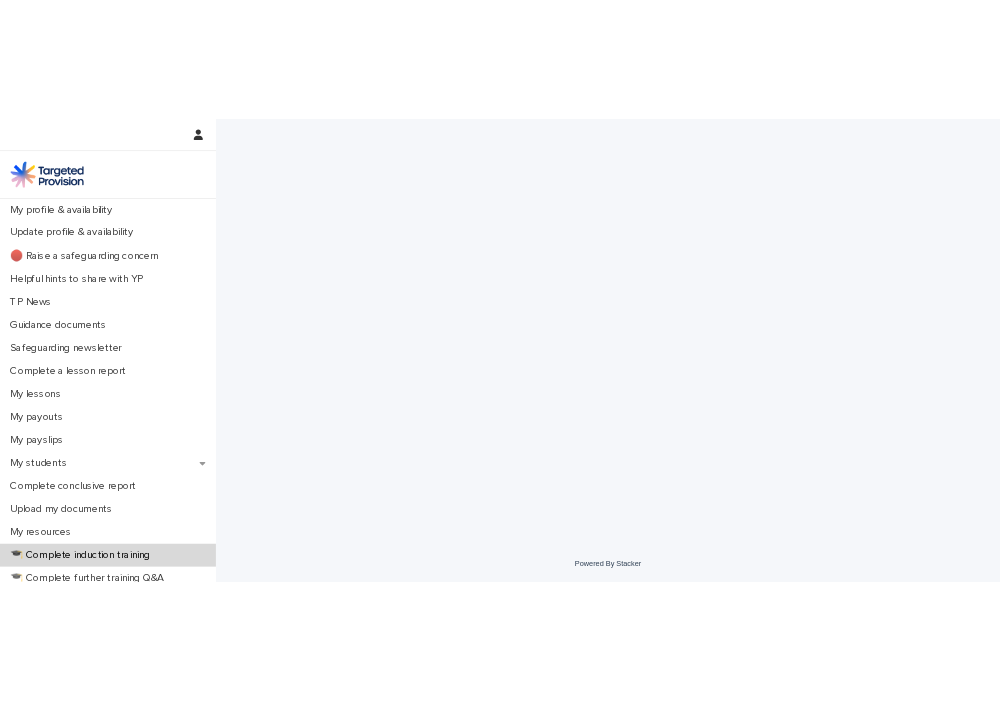 scroll, scrollTop: 0, scrollLeft: 0, axis: both 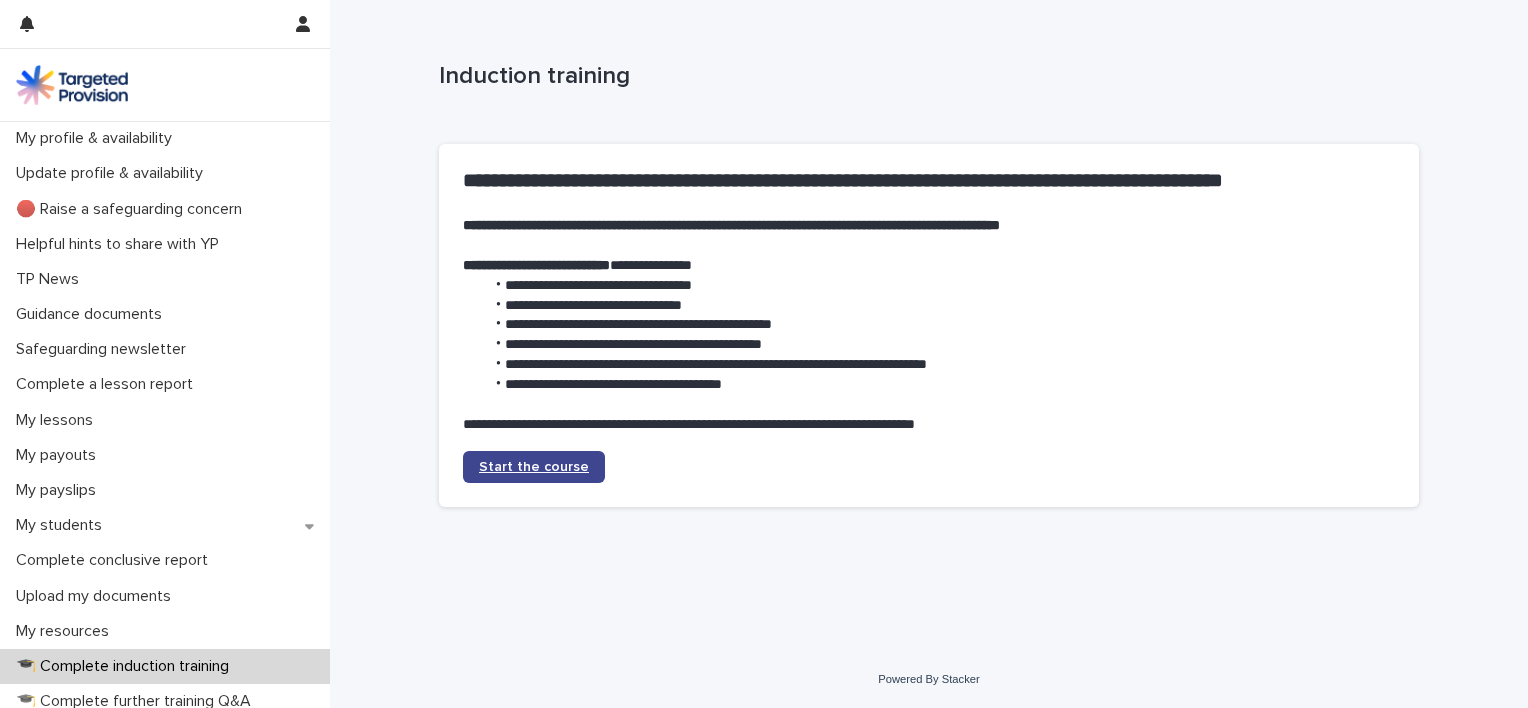 click on "Start the course" at bounding box center (534, 467) 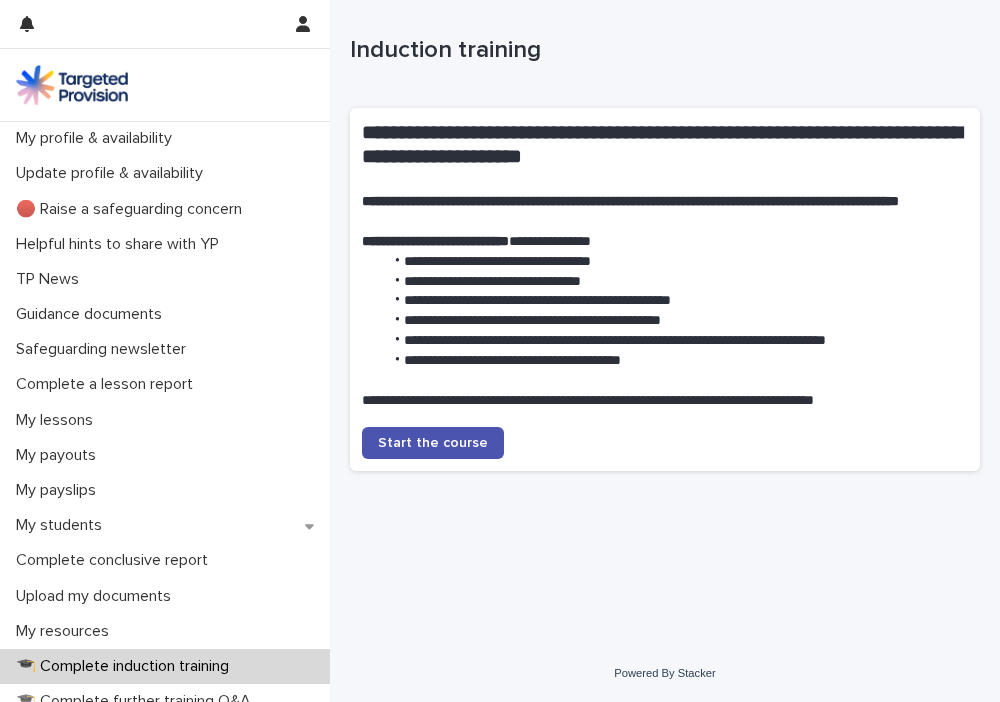 click at bounding box center (72, 85) 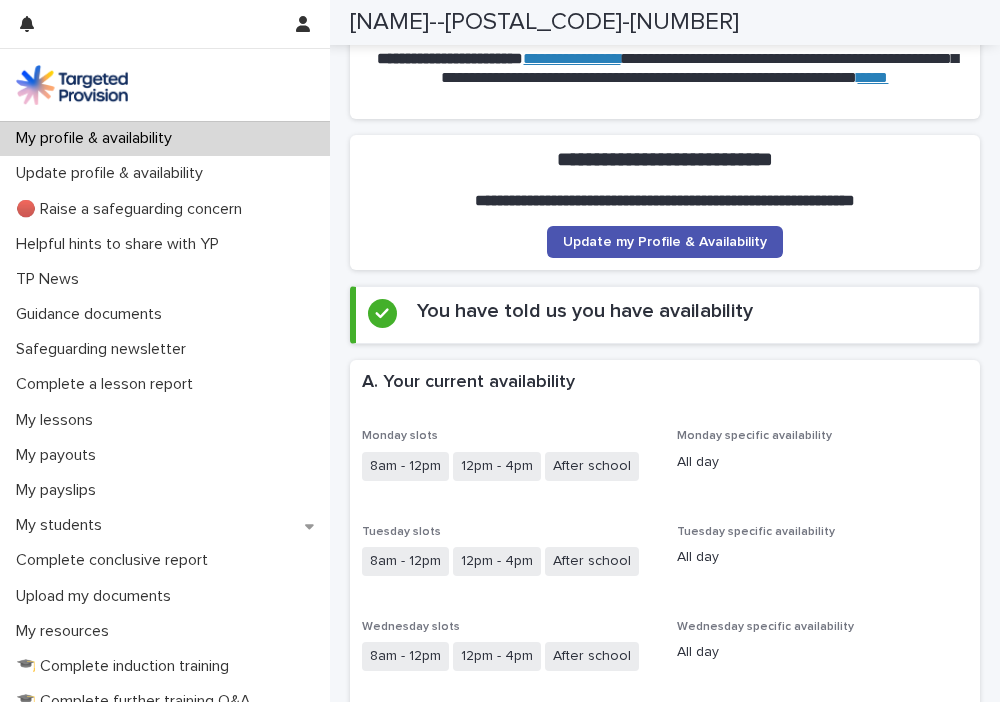 scroll, scrollTop: 222, scrollLeft: 0, axis: vertical 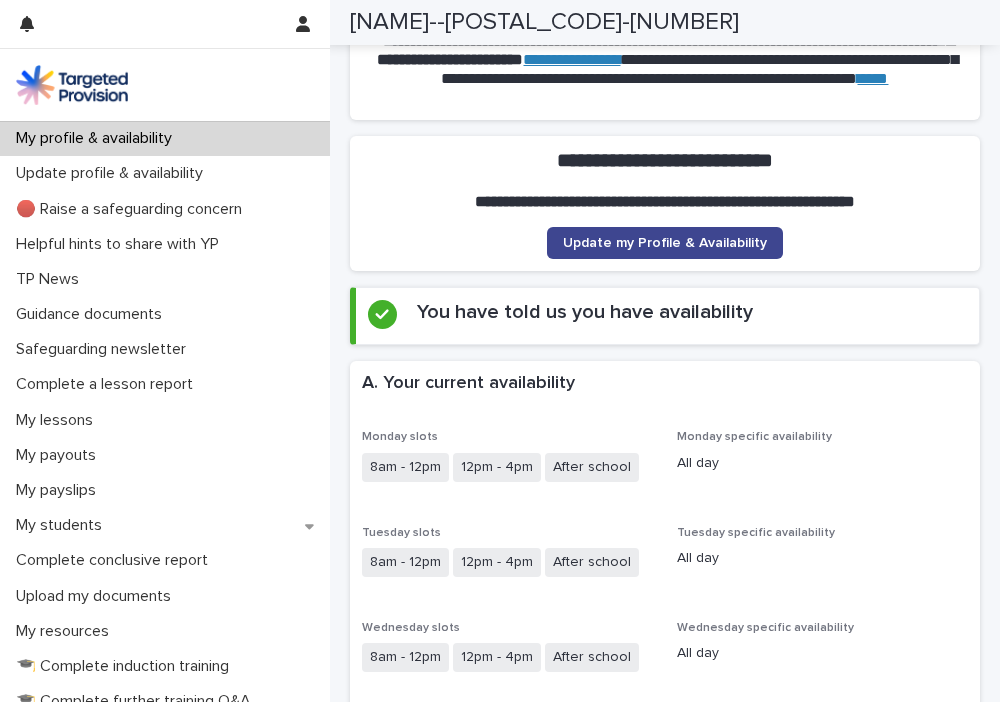 click on "Update my Profile & Availability" at bounding box center (665, 243) 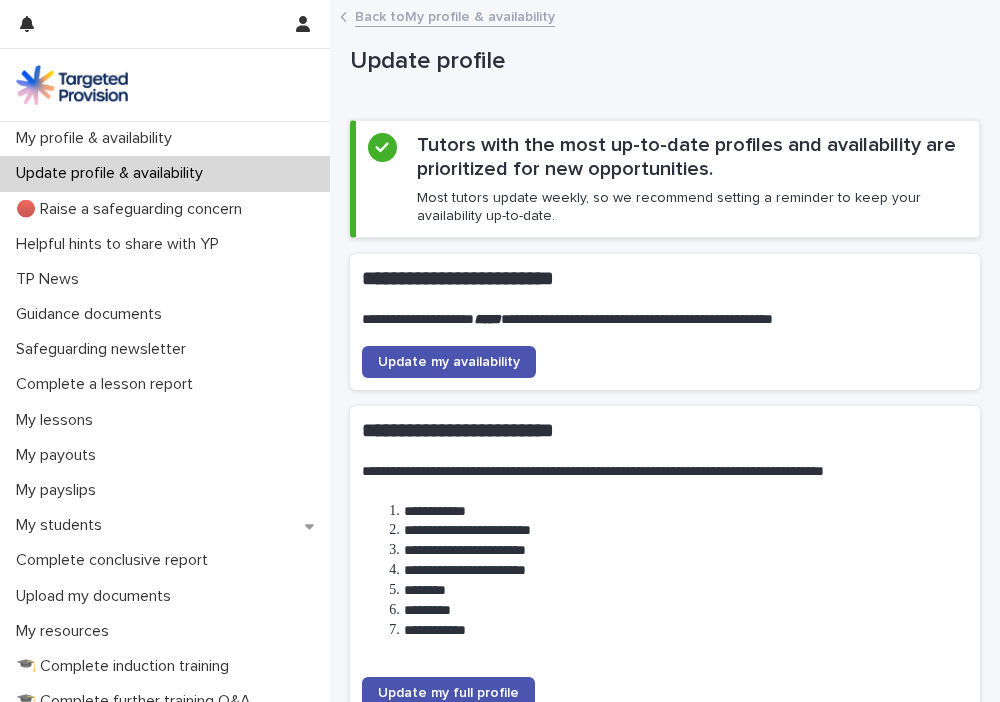scroll, scrollTop: 191, scrollLeft: 0, axis: vertical 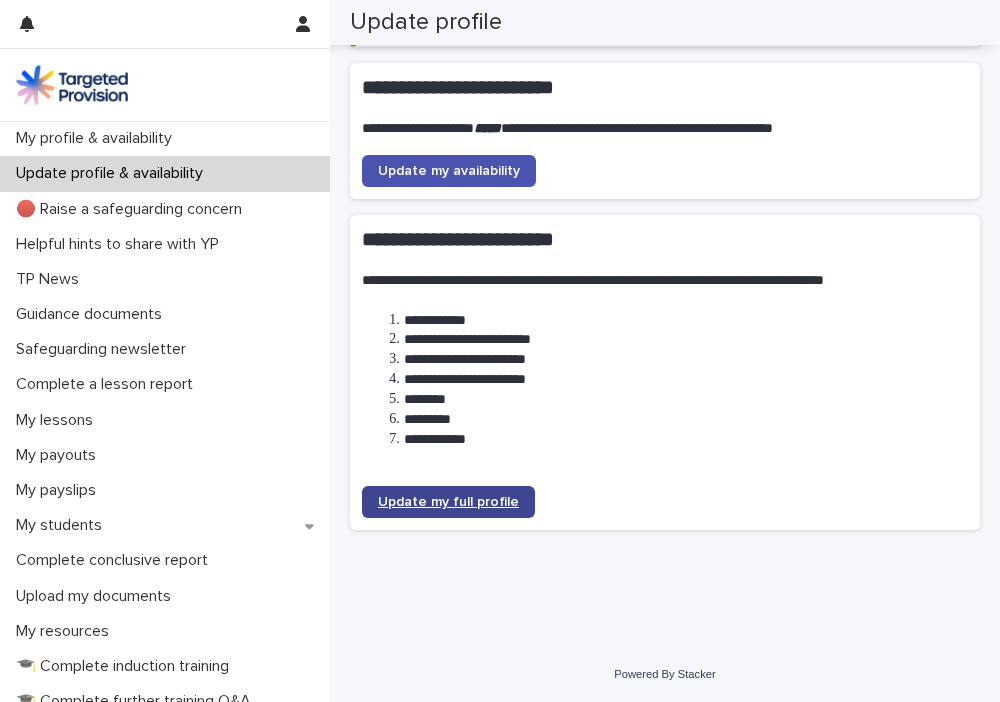 click on "Update my full profile" at bounding box center [448, 502] 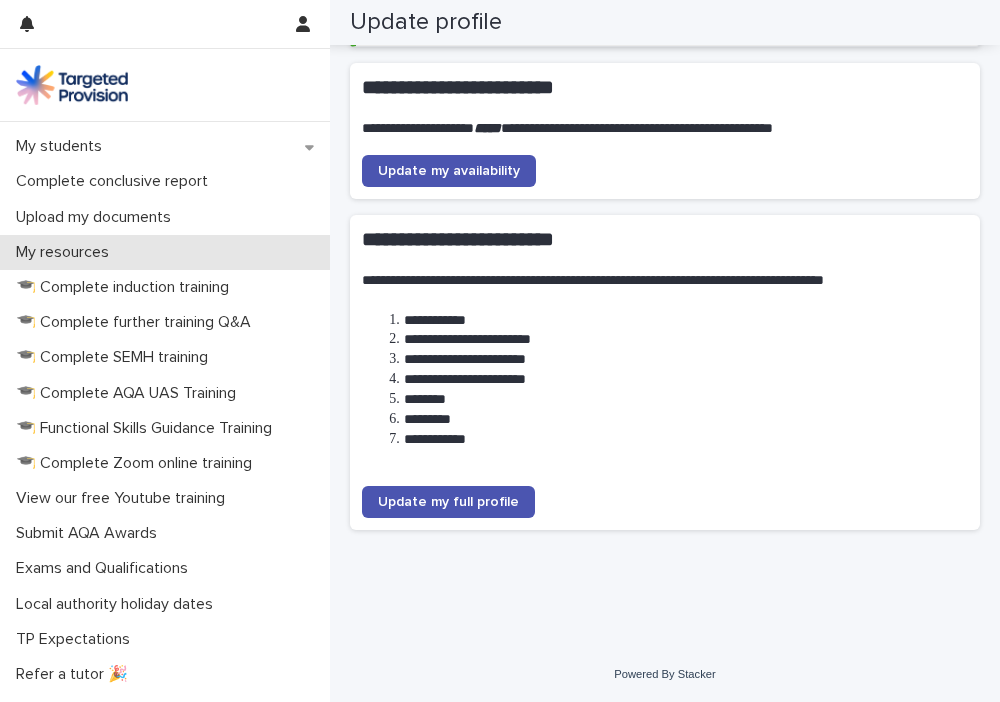 scroll, scrollTop: 384, scrollLeft: 0, axis: vertical 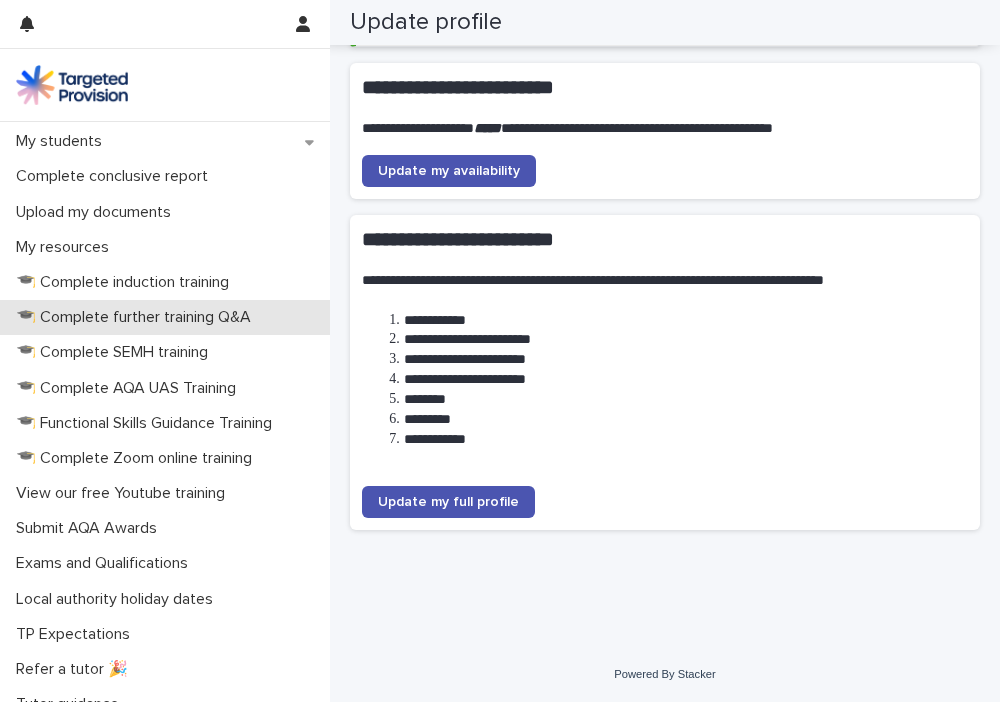 click on "🎓 Complete further training Q&A" at bounding box center [165, 317] 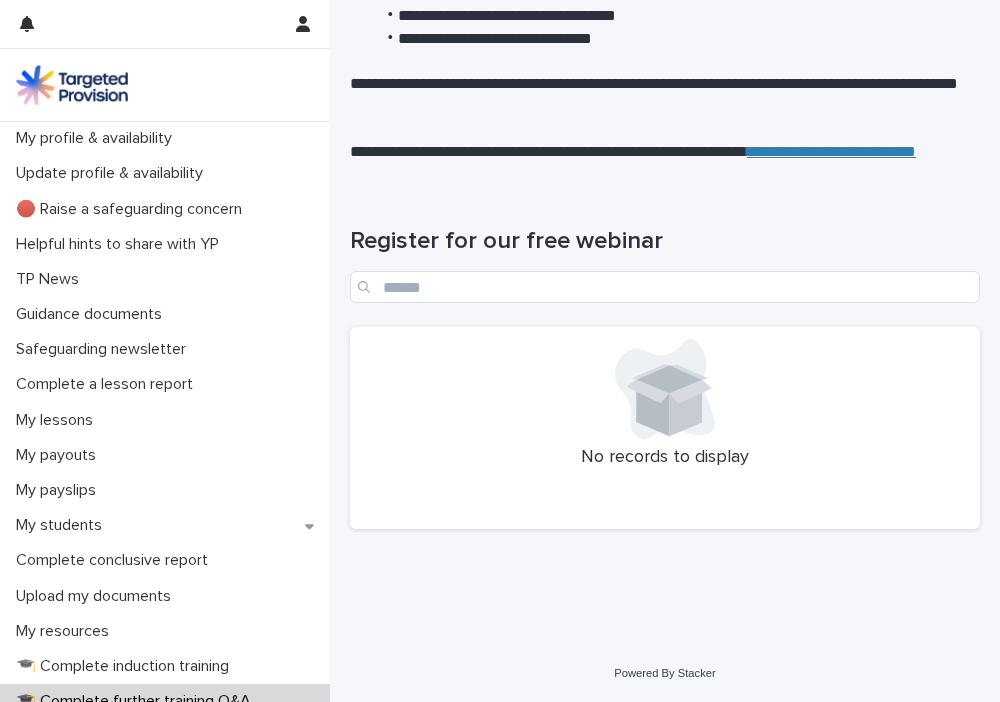 scroll, scrollTop: 316, scrollLeft: 0, axis: vertical 